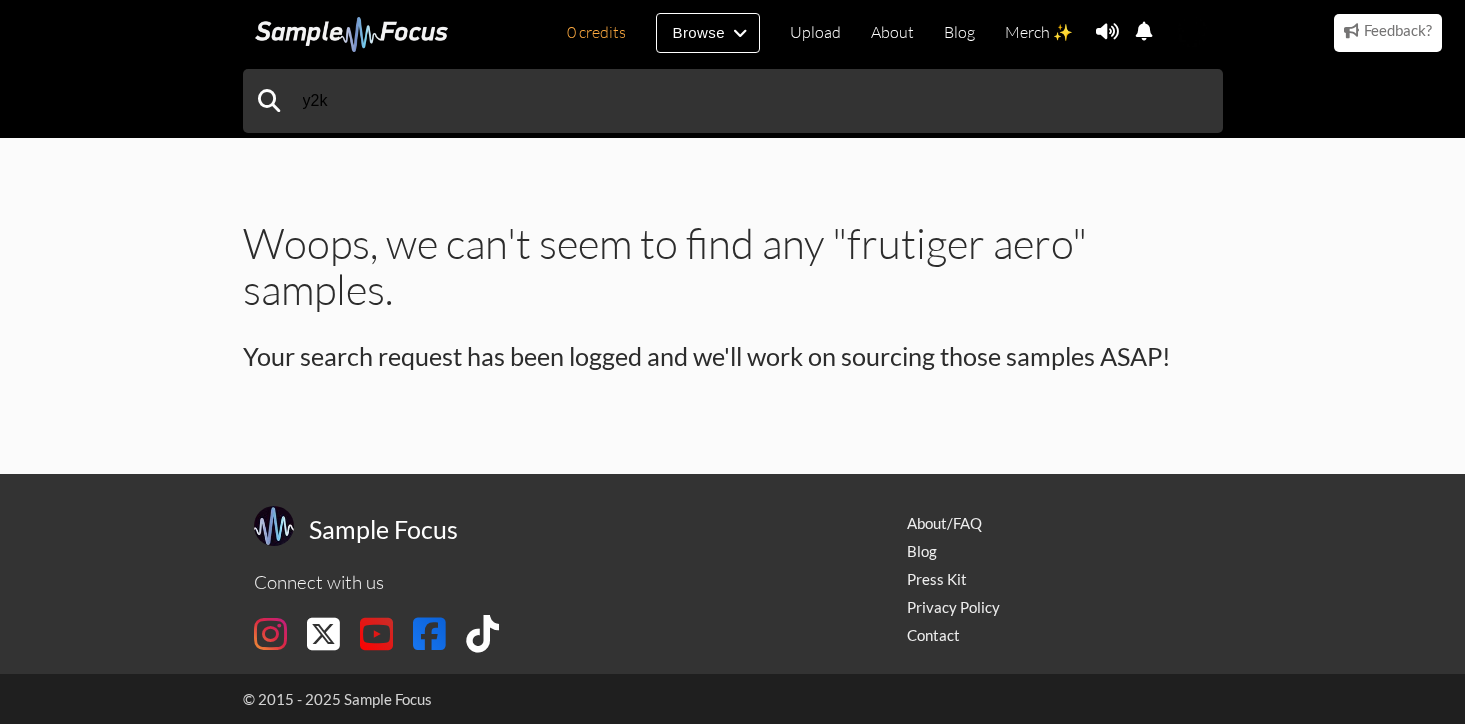 scroll, scrollTop: 0, scrollLeft: 0, axis: both 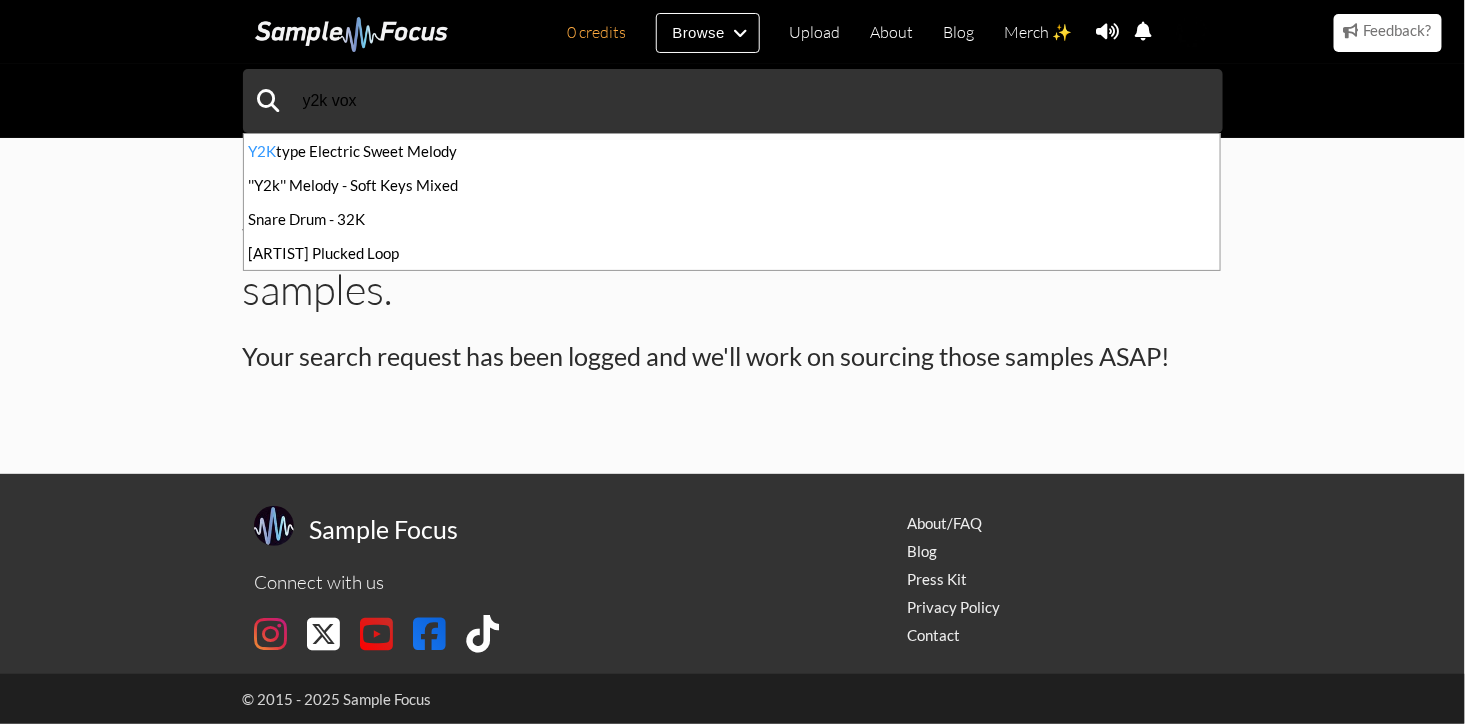 type on "y2k vox" 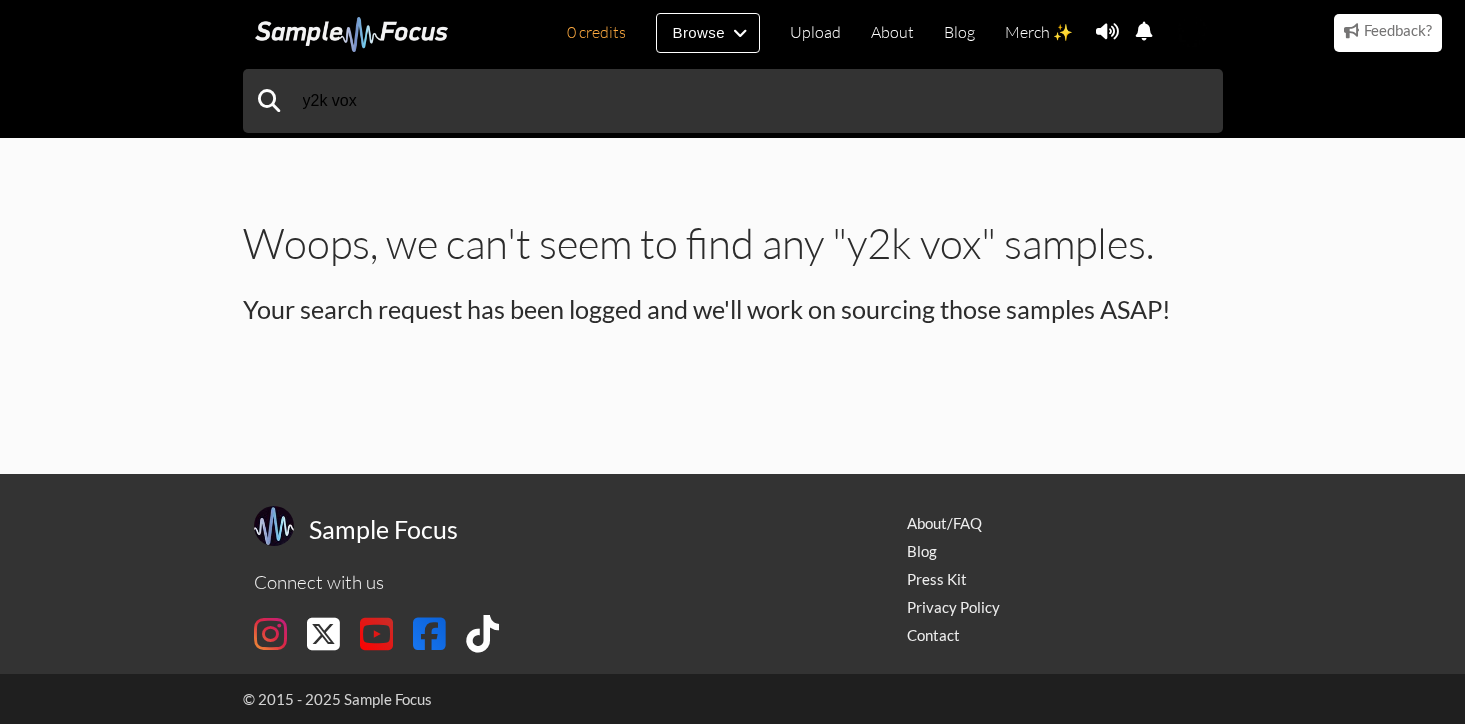 scroll, scrollTop: 0, scrollLeft: 0, axis: both 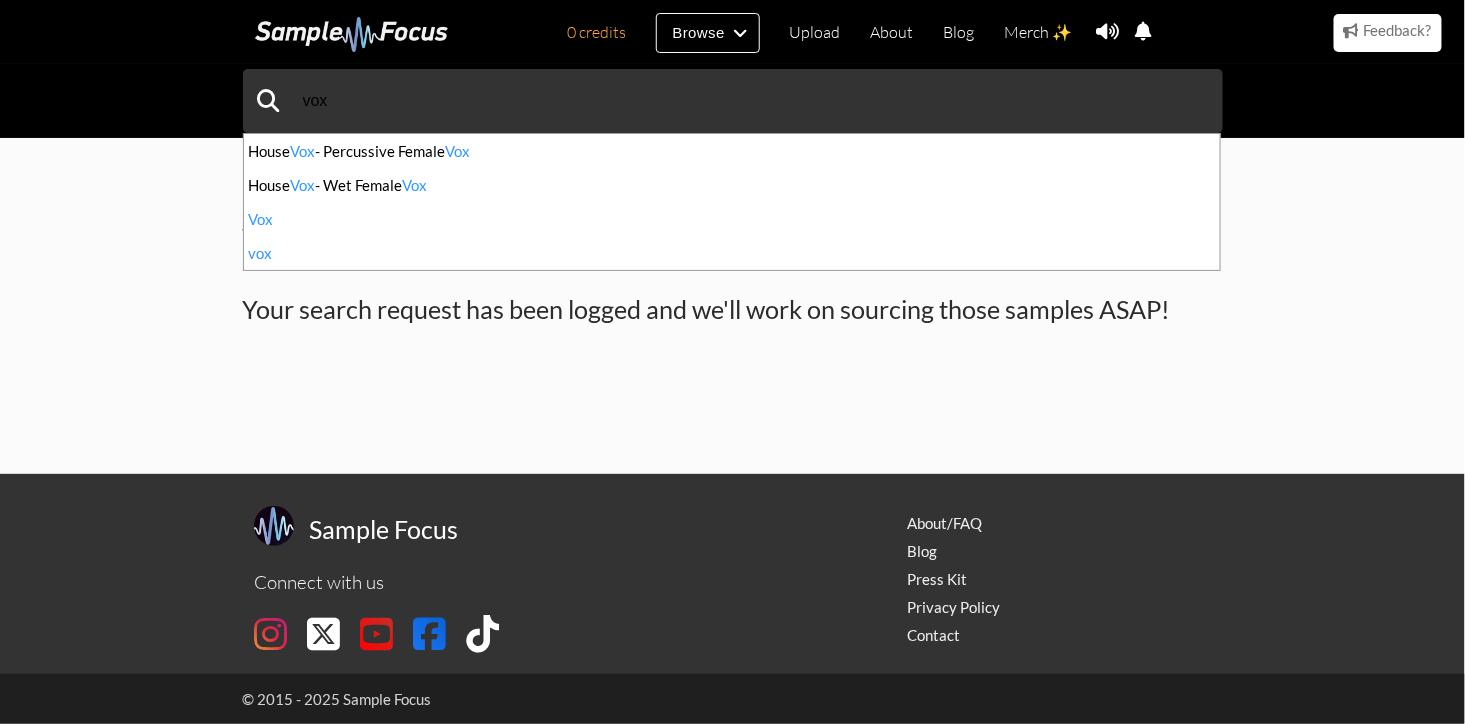click on "vox" at bounding box center (733, 101) 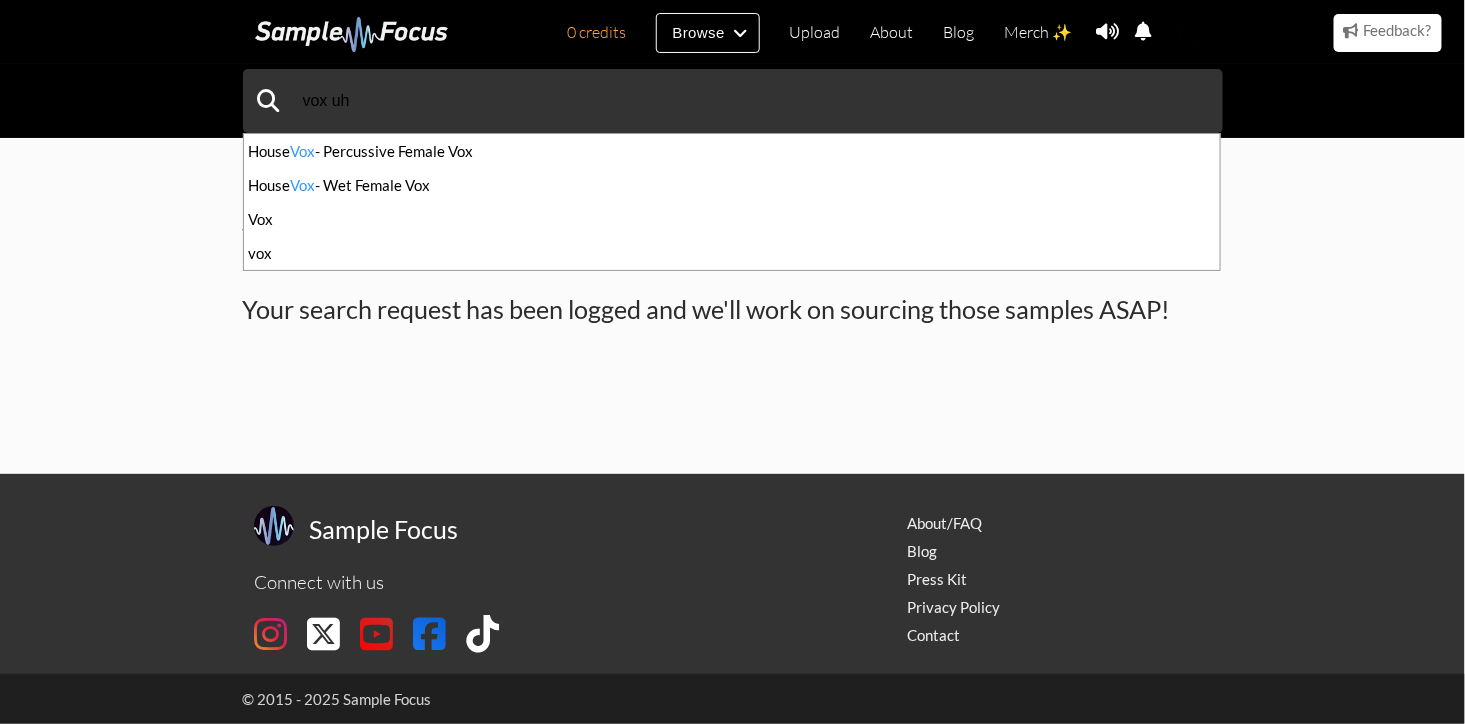 type on "vox uh" 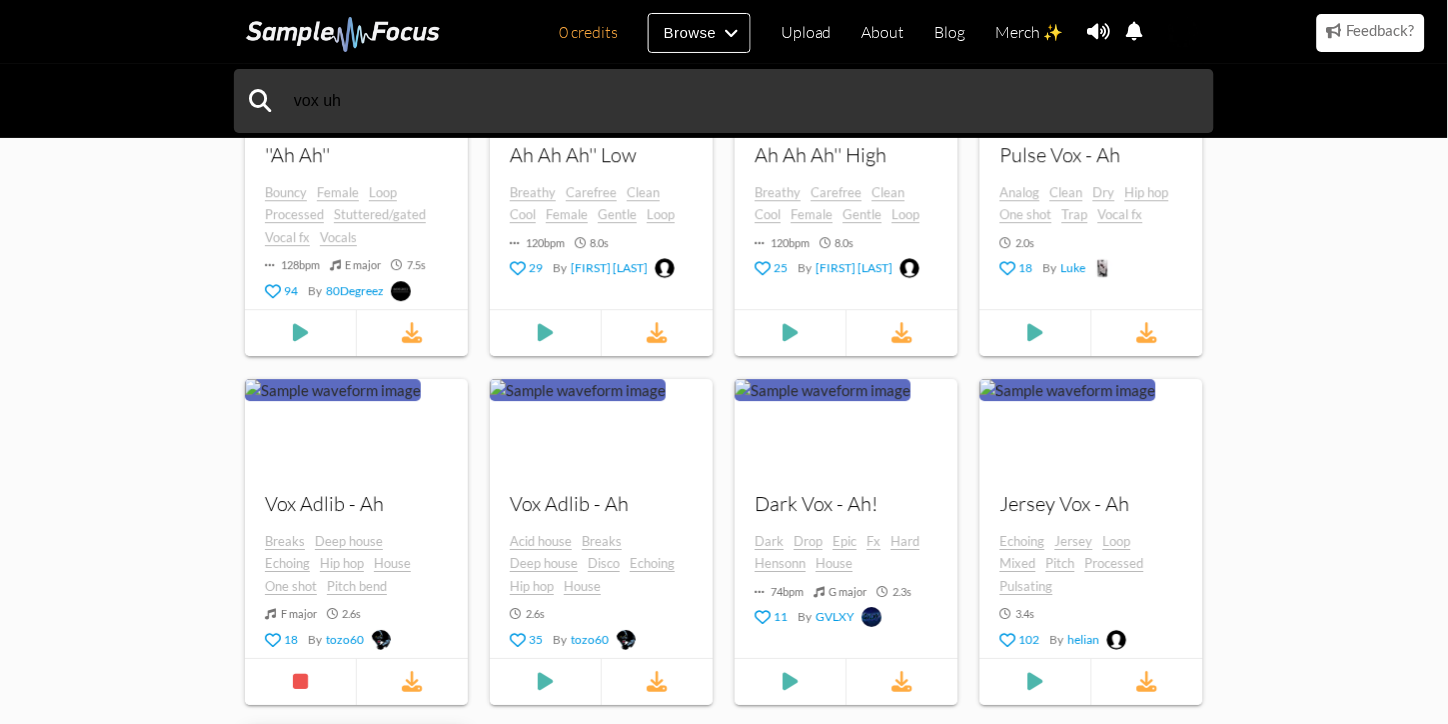 scroll, scrollTop: 1555, scrollLeft: 0, axis: vertical 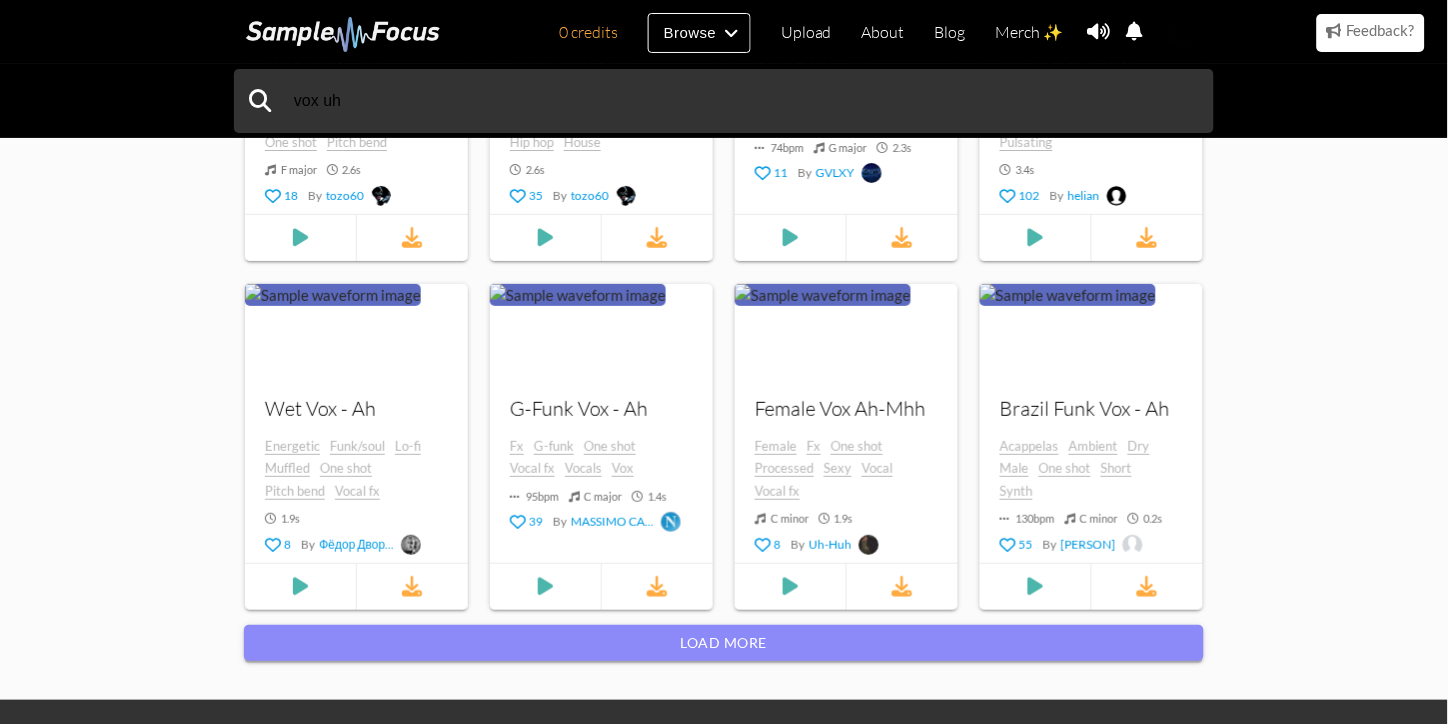click on "Load more" at bounding box center [724, 643] 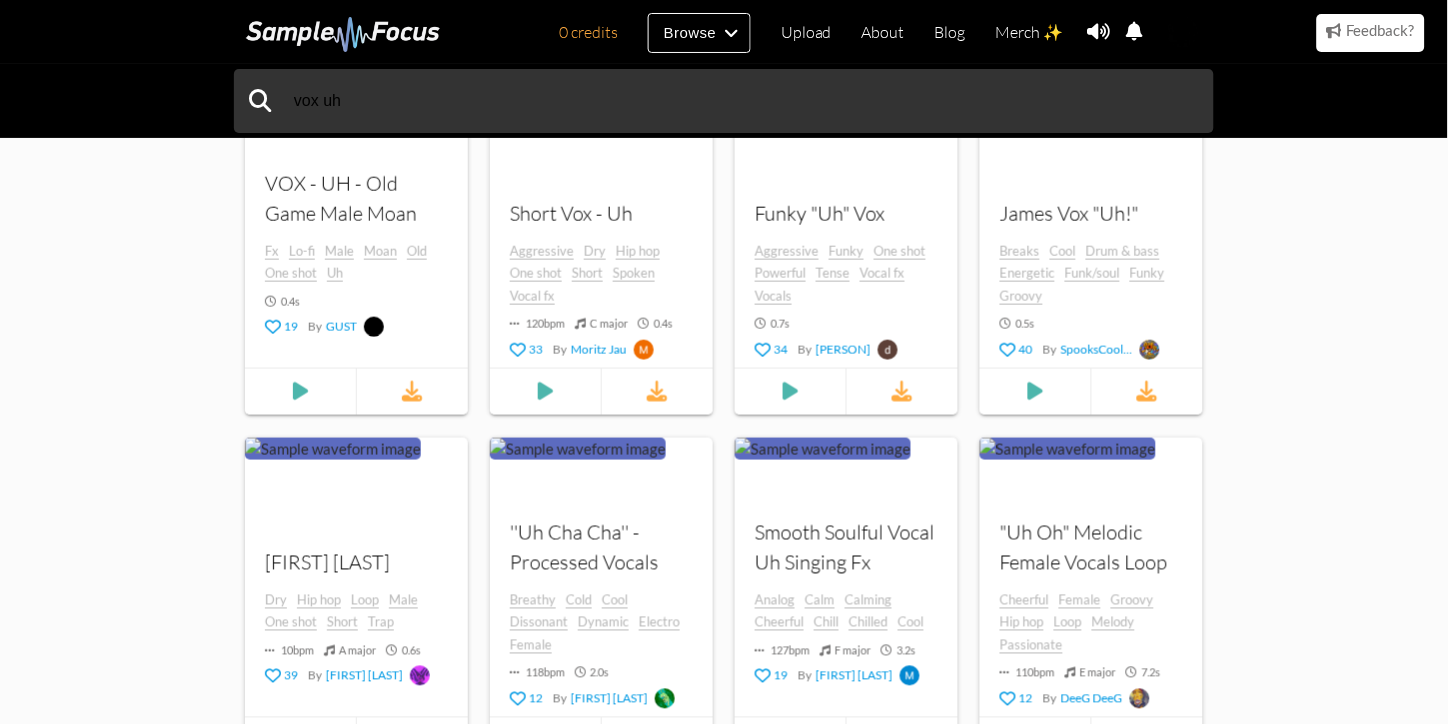scroll, scrollTop: 0, scrollLeft: 0, axis: both 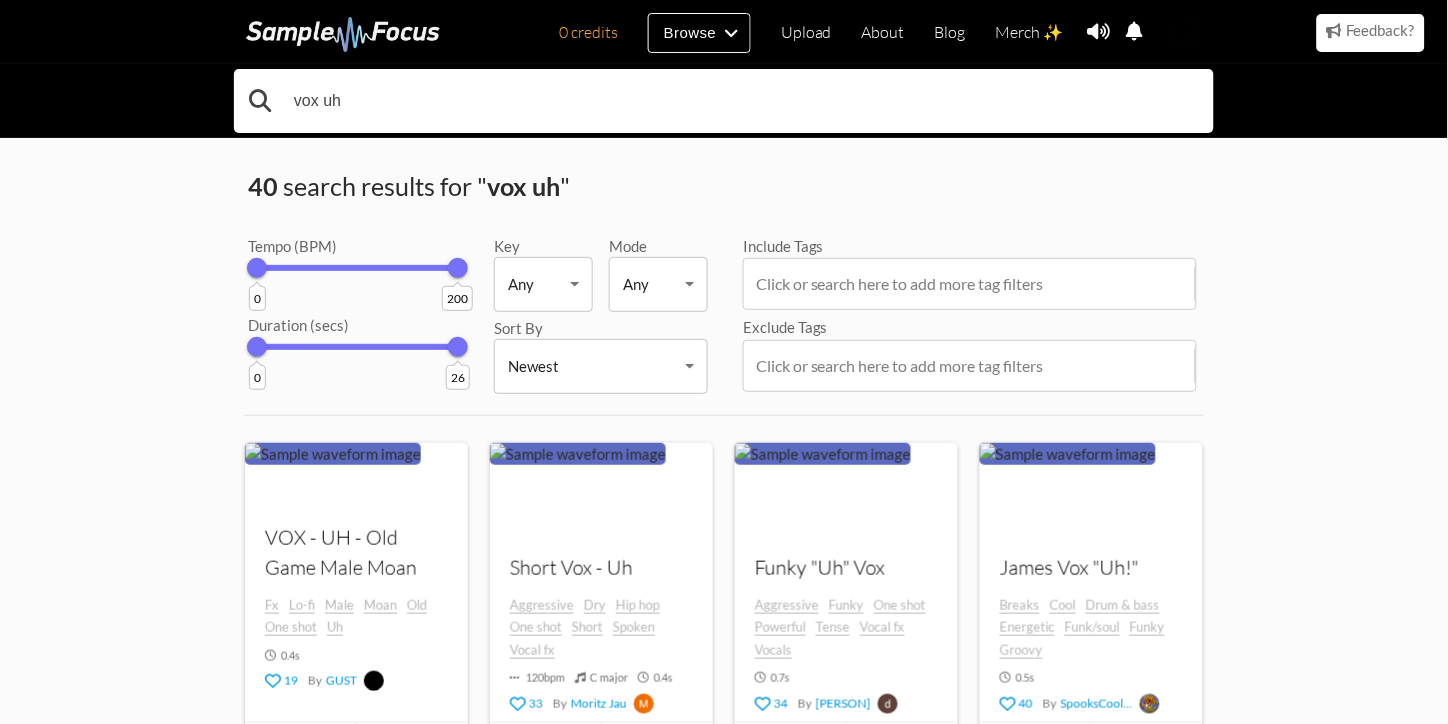 click on "vox uh" at bounding box center [724, 101] 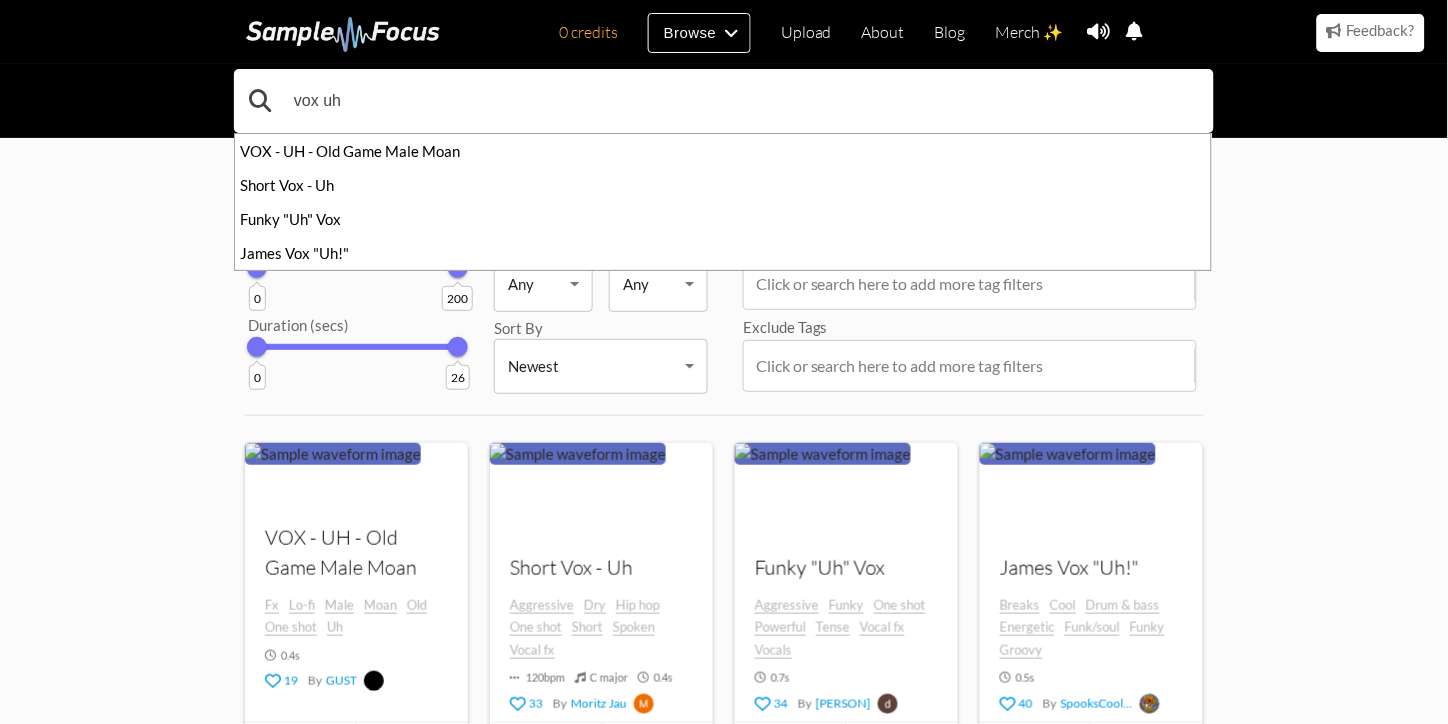 drag, startPoint x: 273, startPoint y: 100, endPoint x: 228, endPoint y: 104, distance: 45.17743 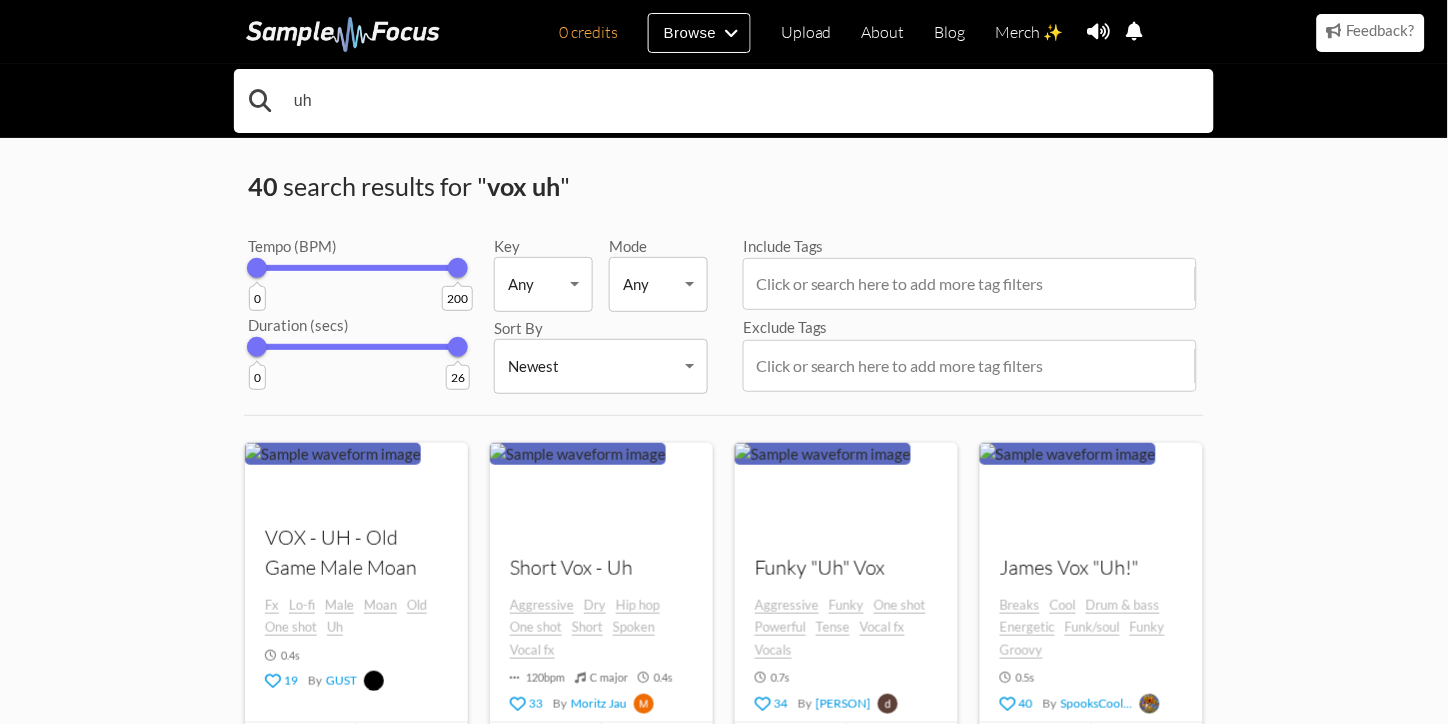 type on "uh" 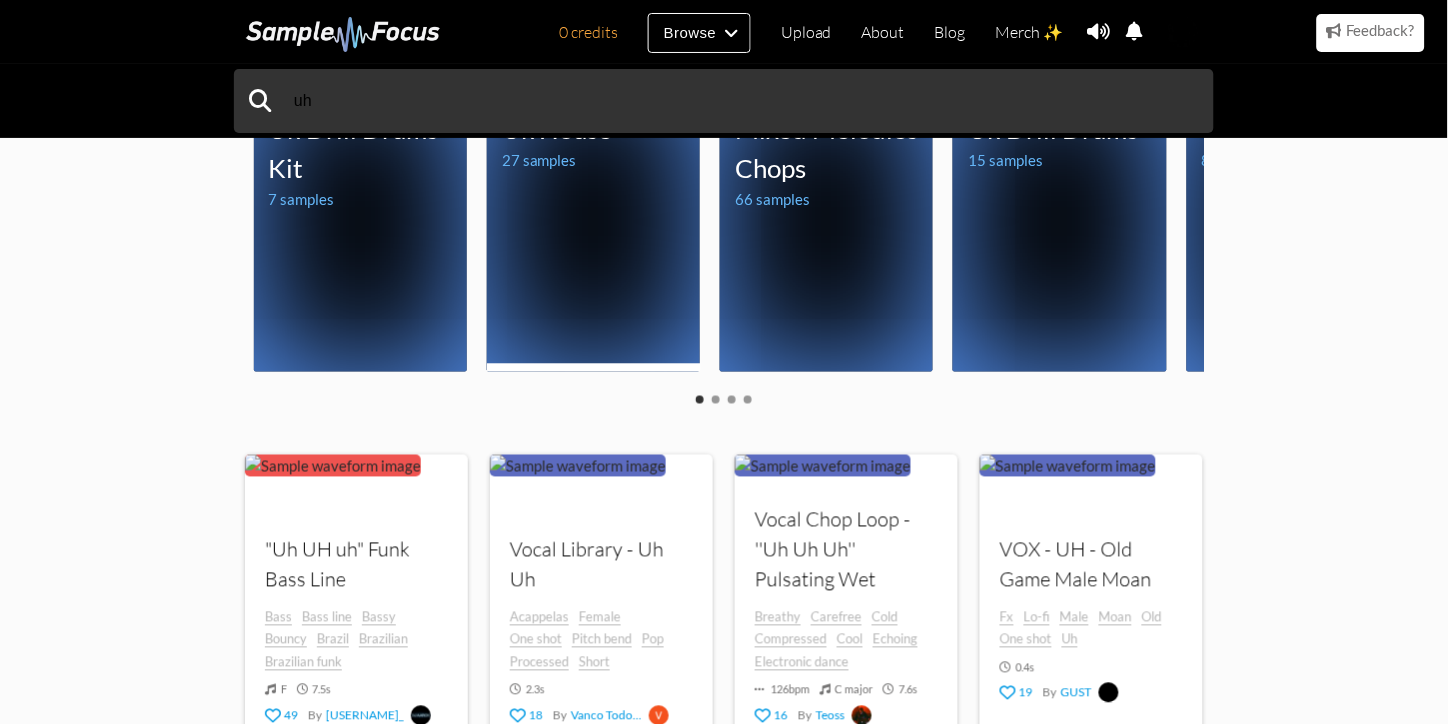 scroll, scrollTop: 0, scrollLeft: 0, axis: both 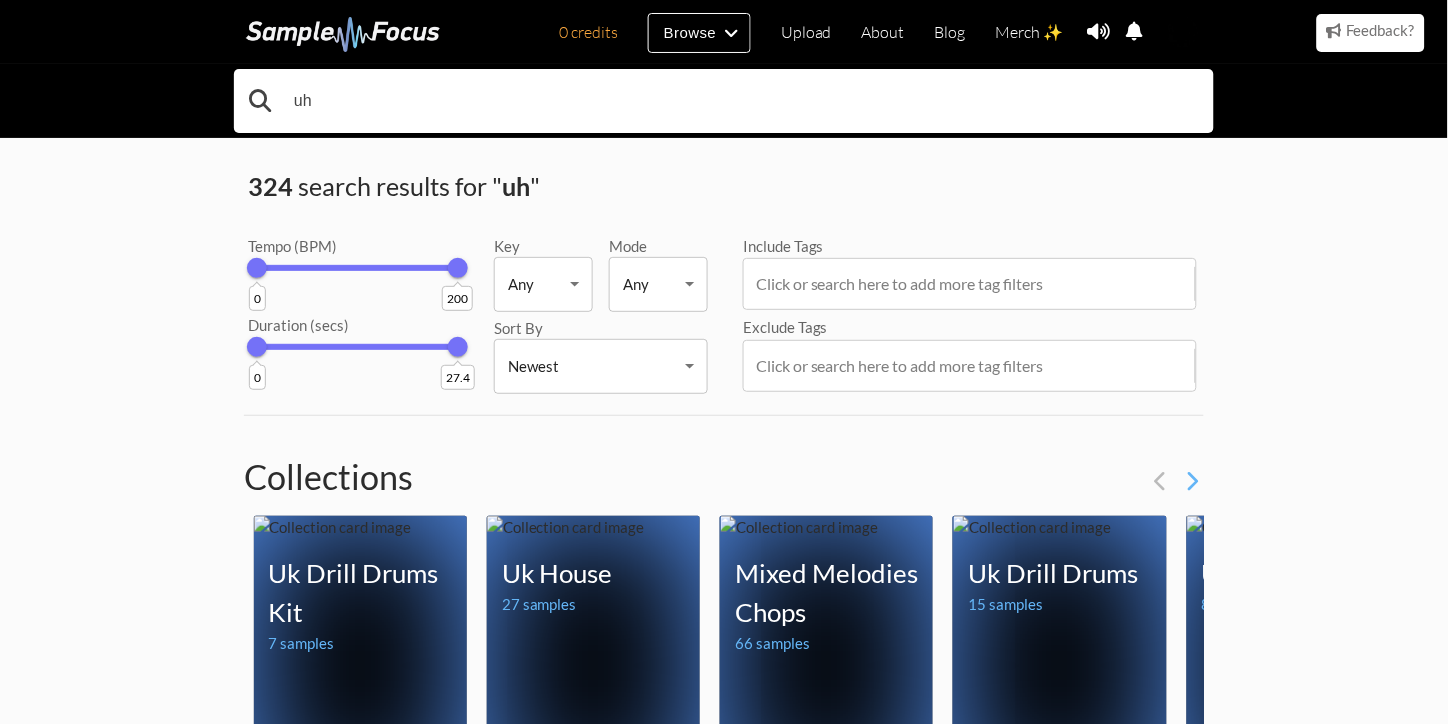 click on "uh" at bounding box center [724, 101] 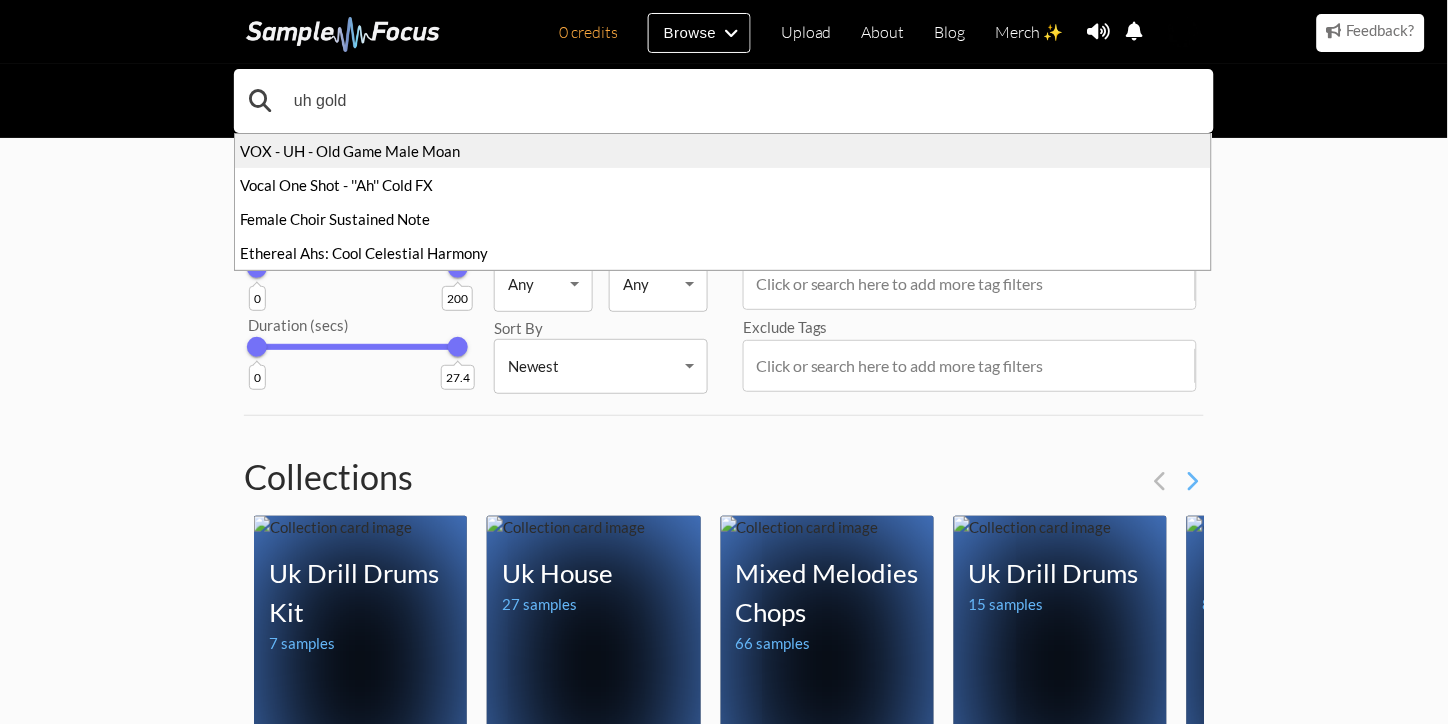 type on "uh gold" 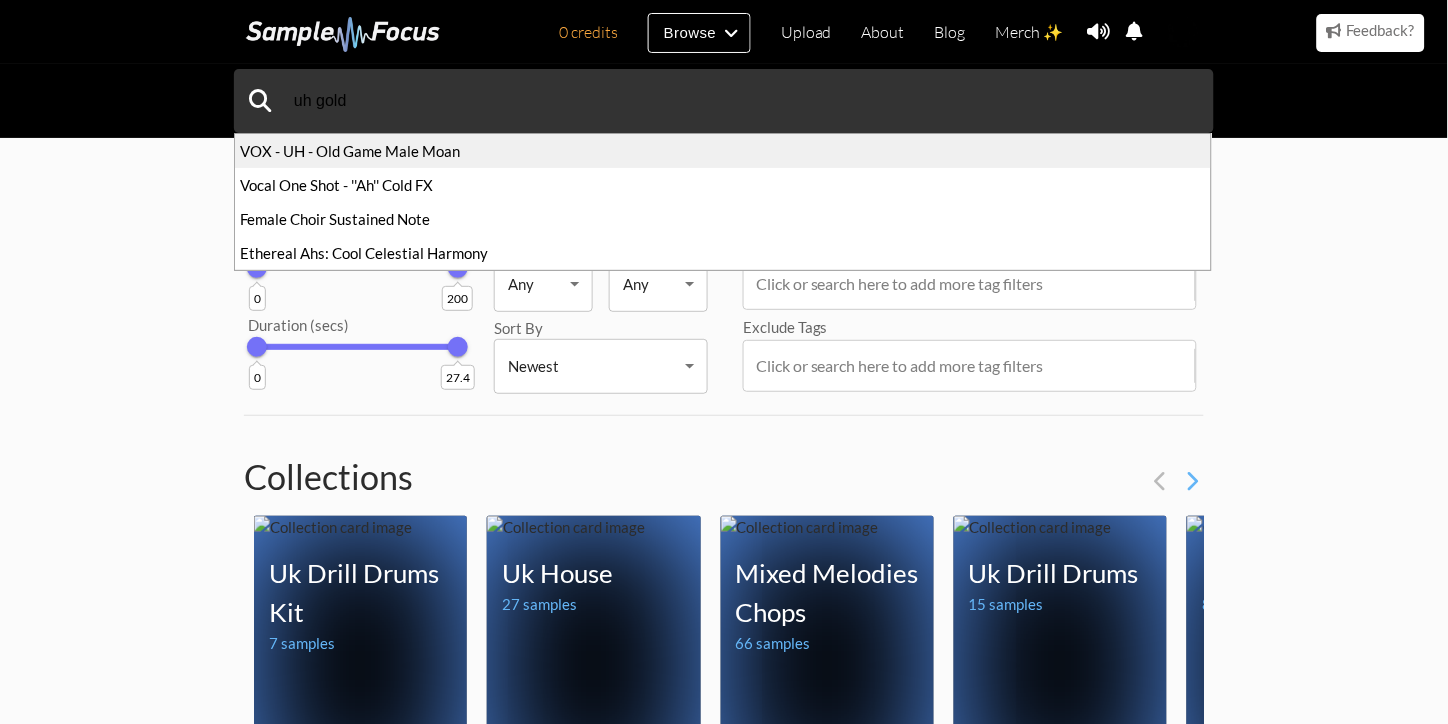 click on "VOX - UH - Old Game Male Moan" at bounding box center [723, 151] 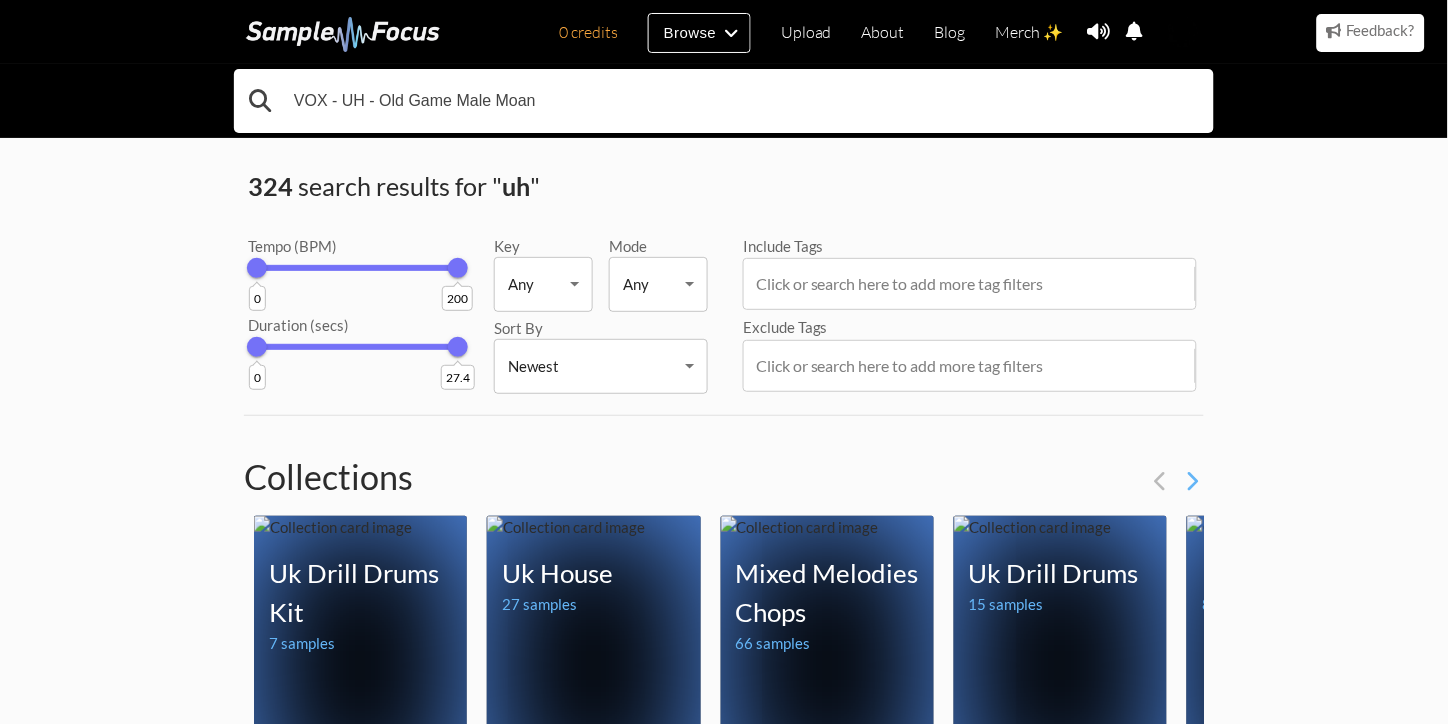 click on "VOX - UH - Old Game Male Moan" at bounding box center [724, 101] 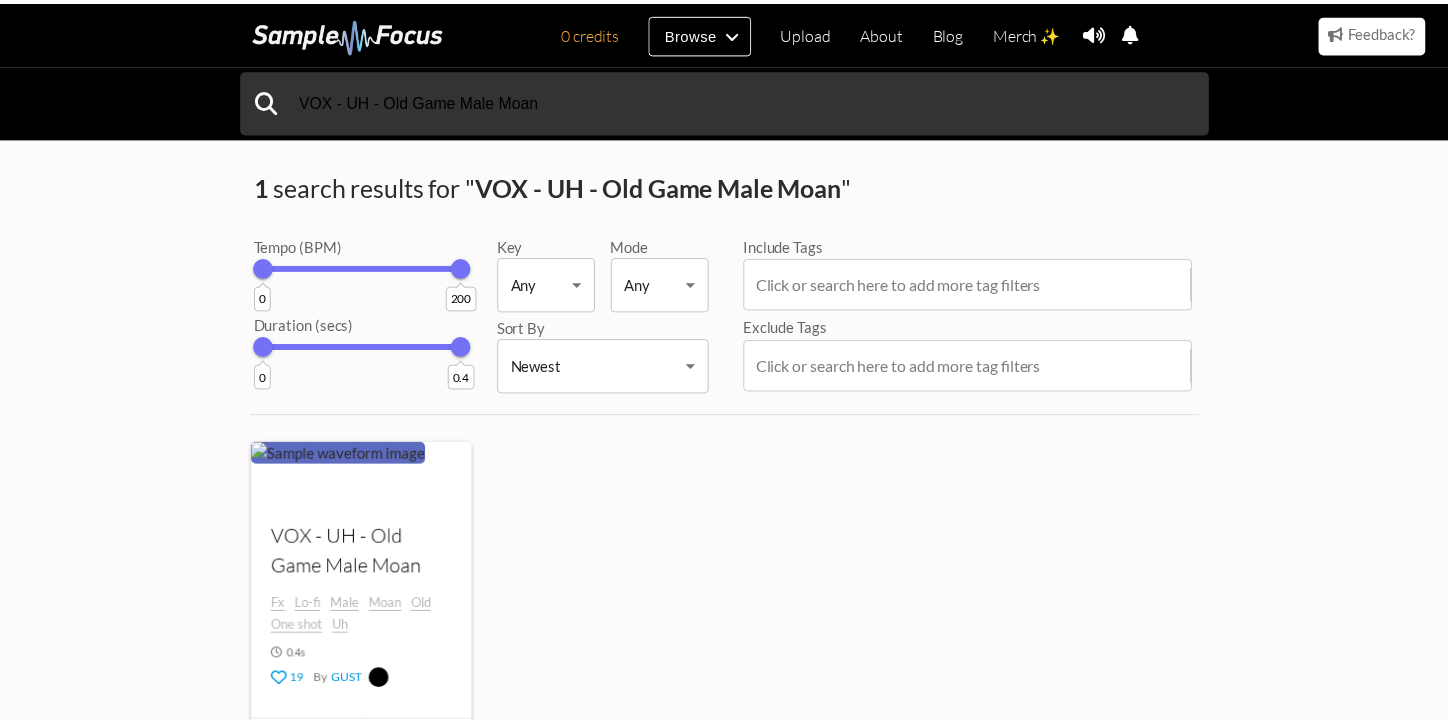 scroll, scrollTop: 0, scrollLeft: 0, axis: both 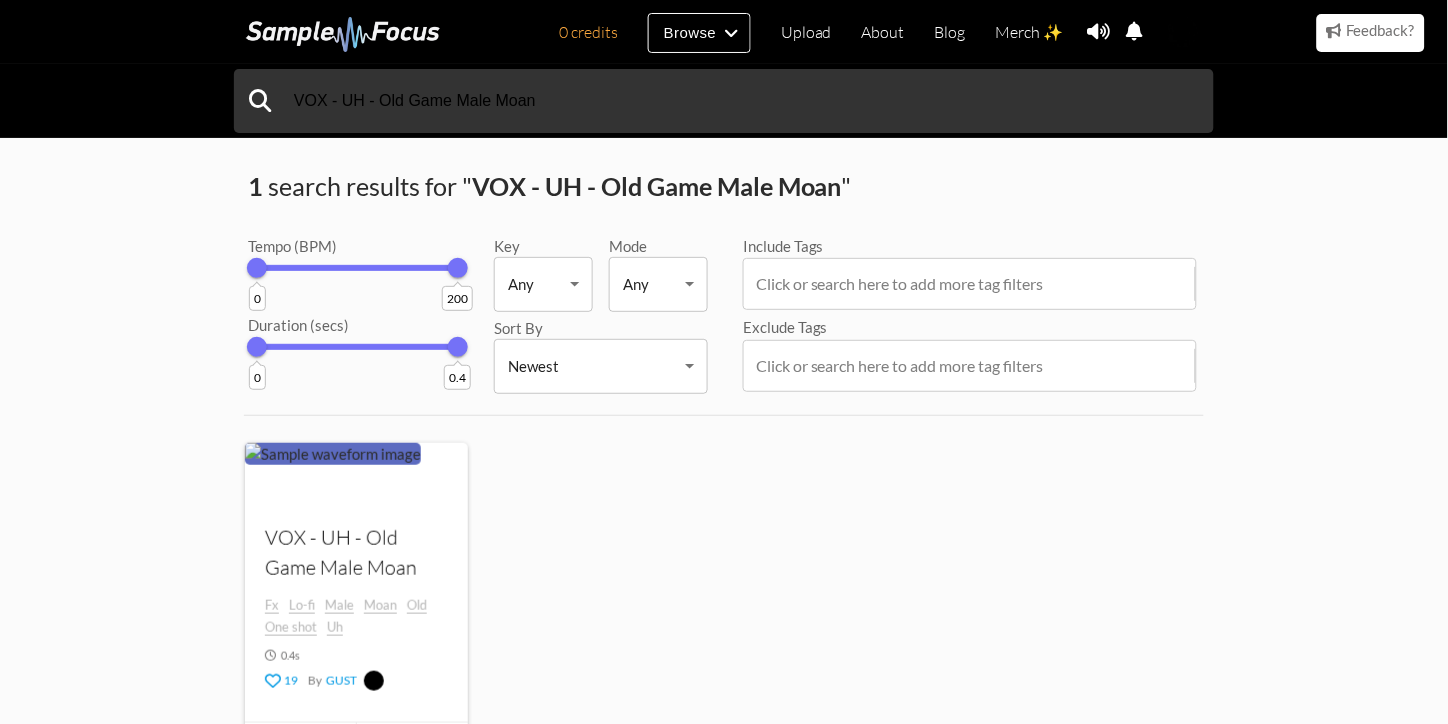 click on "VOX - UH - Old Game Male Moan" at bounding box center [724, 101] 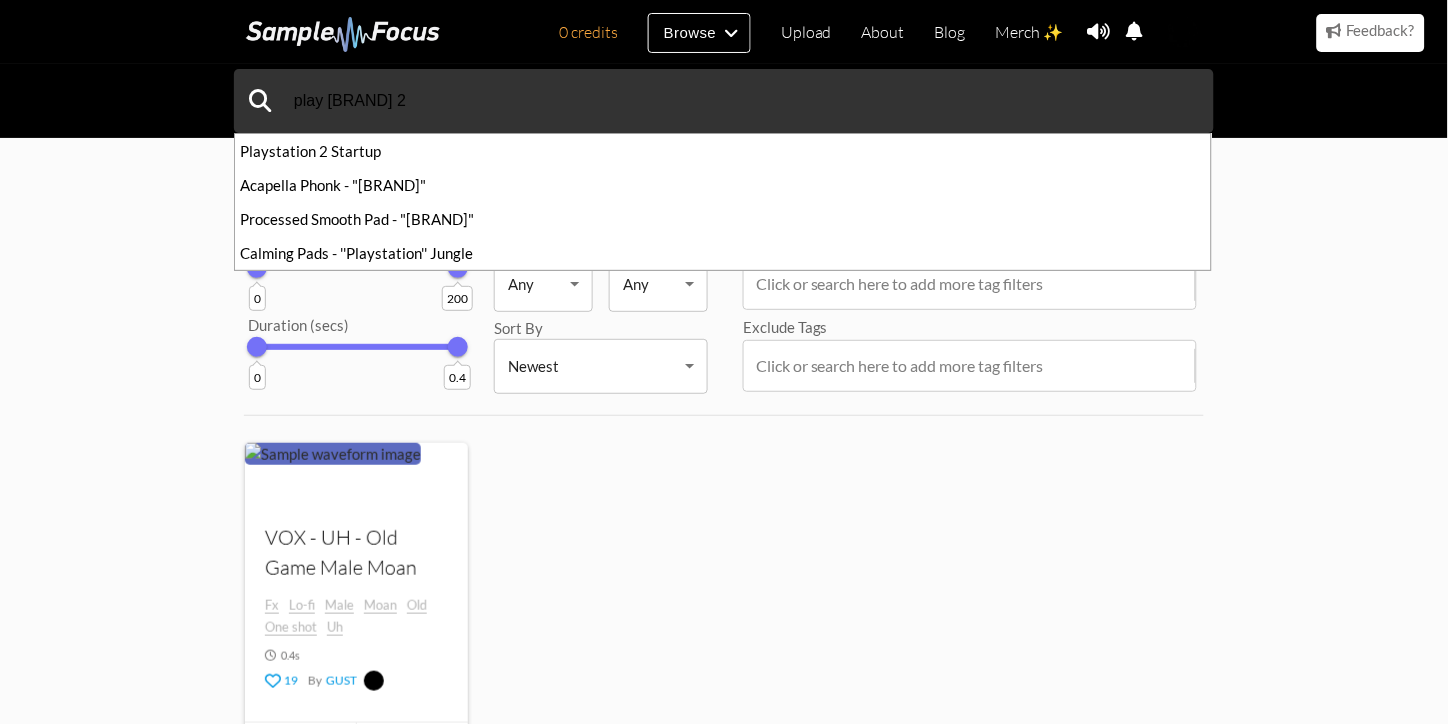 type on "play [BRAND] 2" 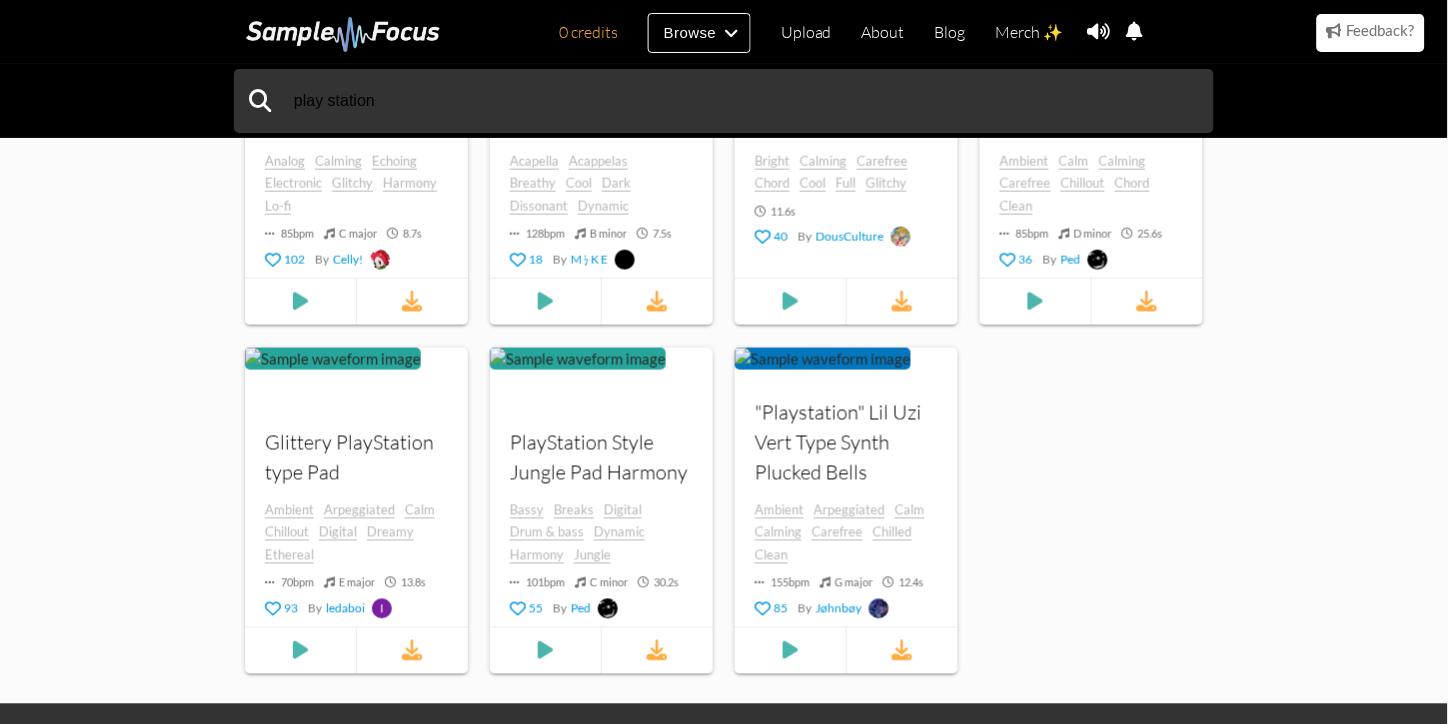 scroll, scrollTop: 0, scrollLeft: 0, axis: both 